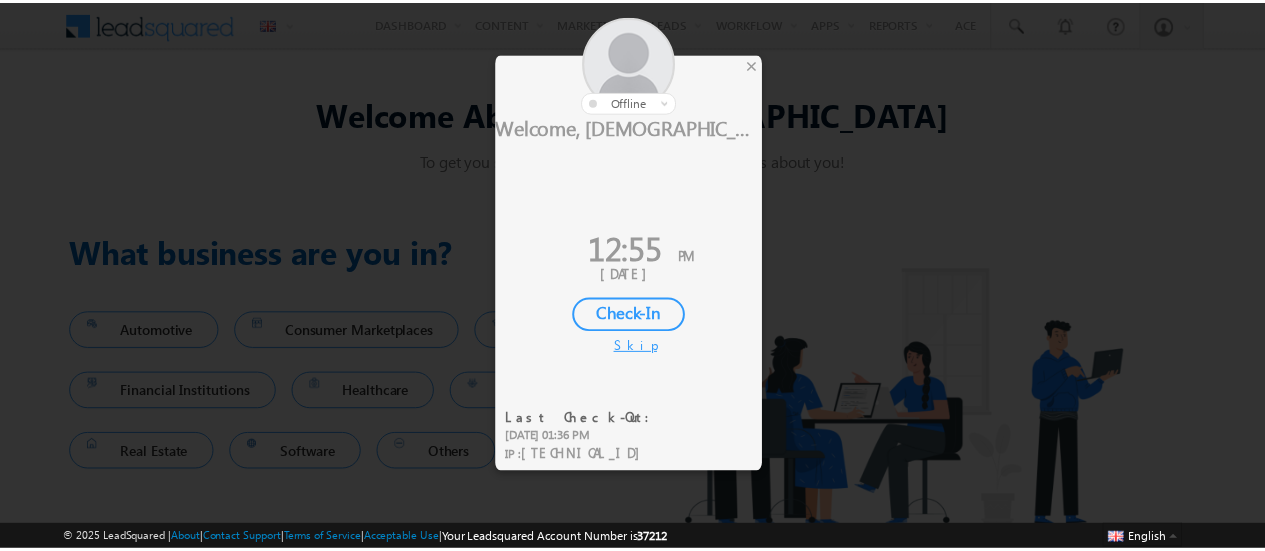 scroll, scrollTop: 0, scrollLeft: 0, axis: both 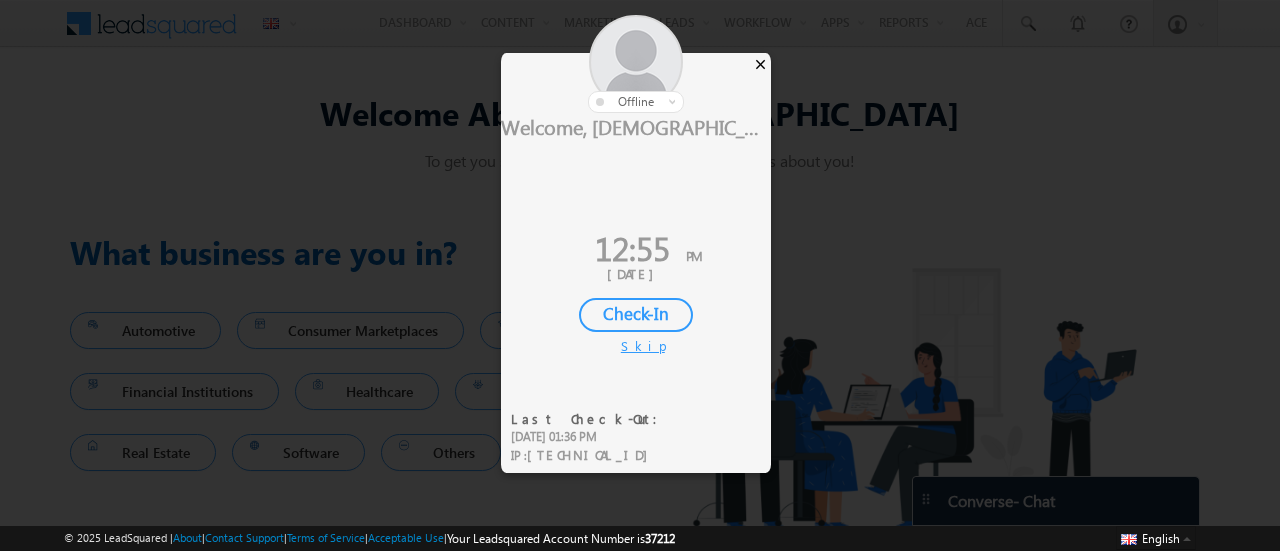 click on "×" at bounding box center (760, 64) 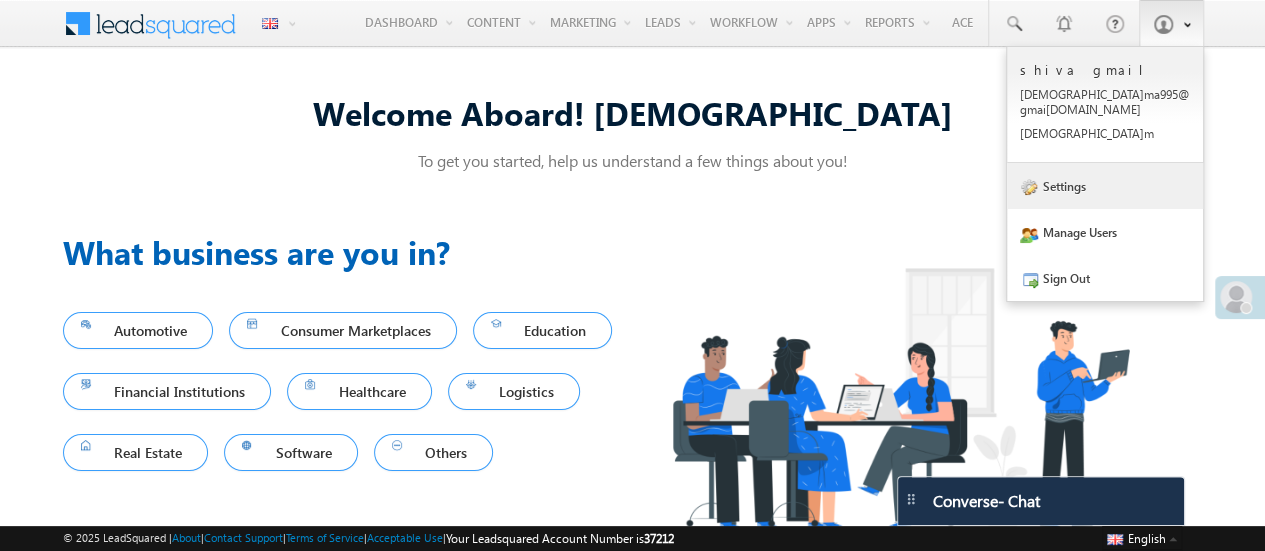 click on "Settings" at bounding box center [1105, 186] 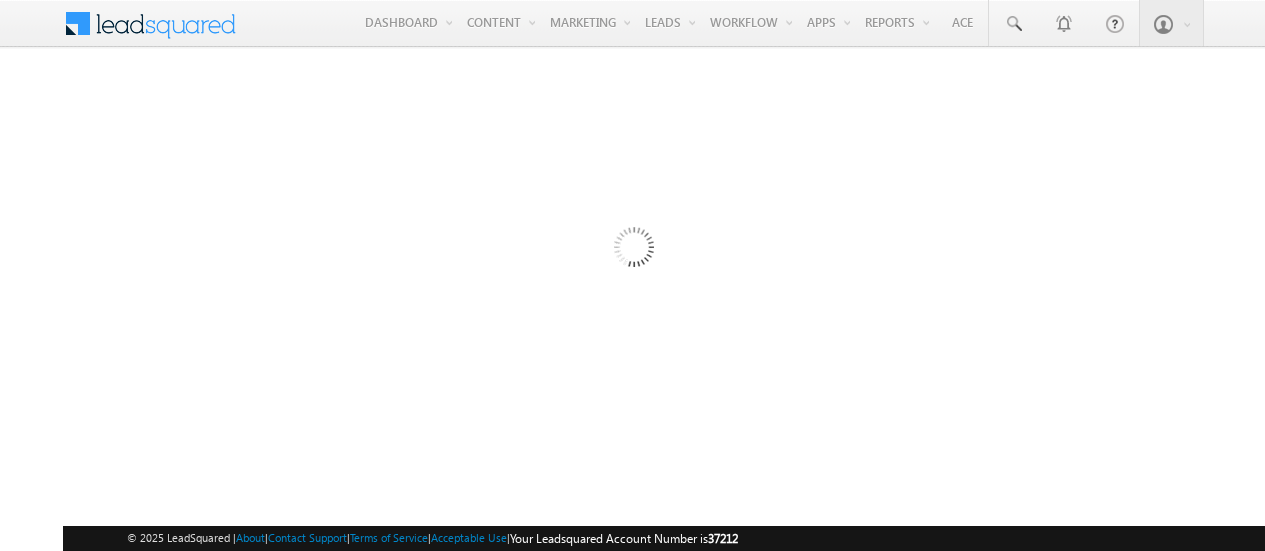 scroll, scrollTop: 0, scrollLeft: 0, axis: both 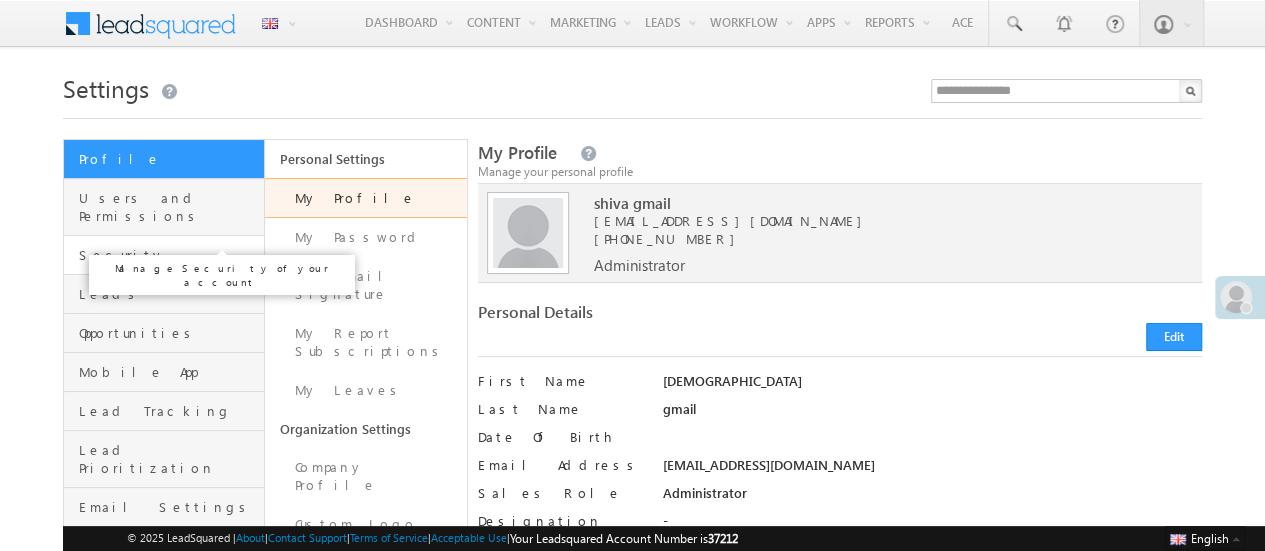 click on "Security" at bounding box center [169, 255] 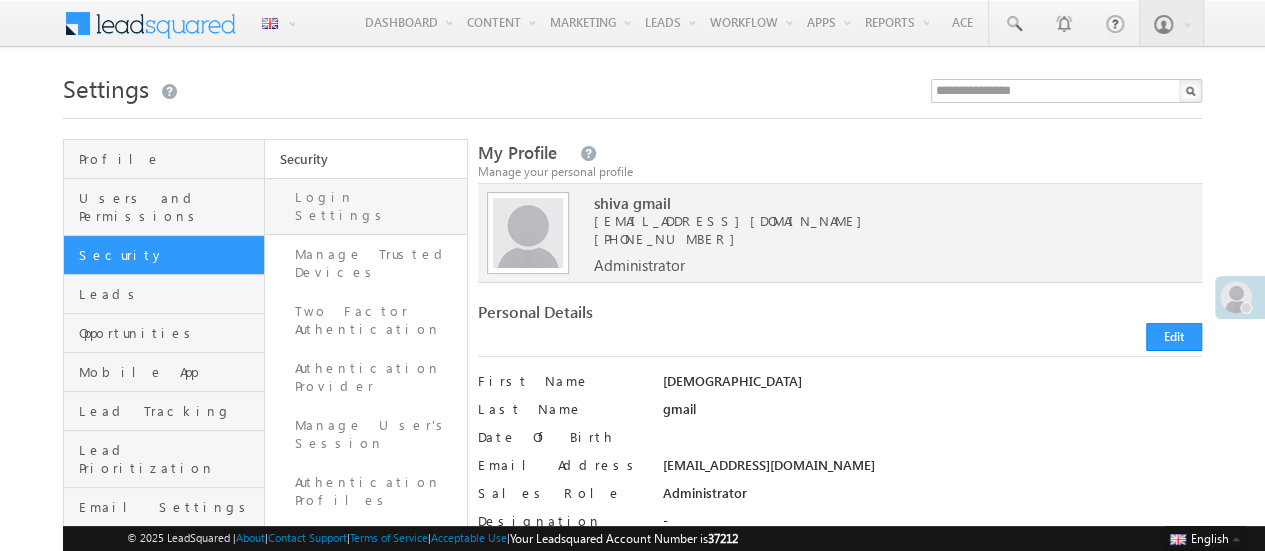 click on "Login Settings" at bounding box center [365, 206] 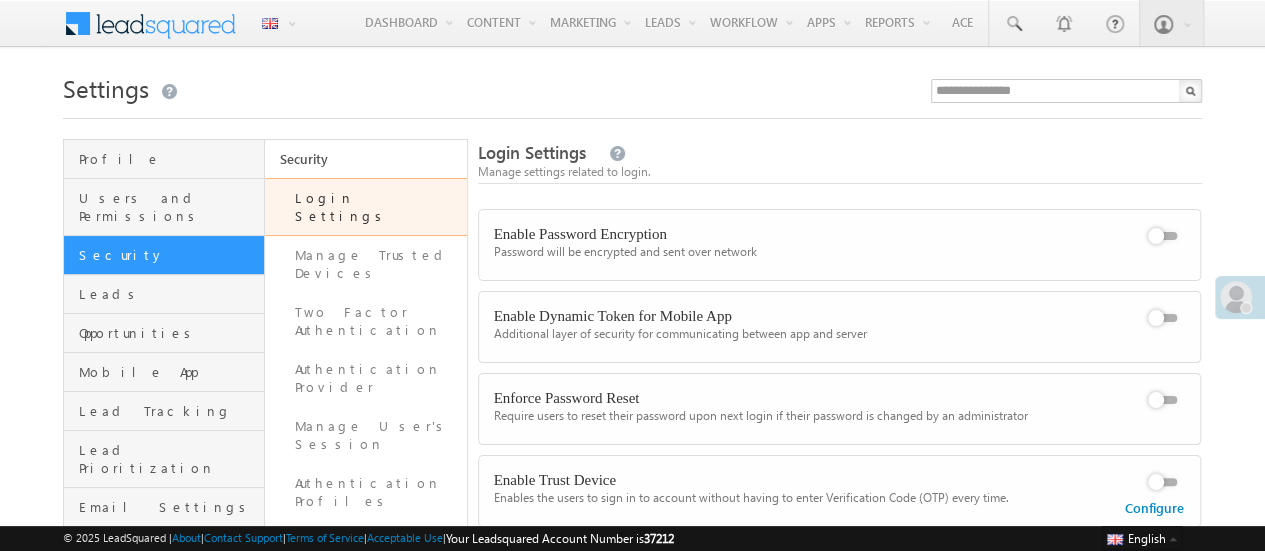 scroll, scrollTop: 298, scrollLeft: 0, axis: vertical 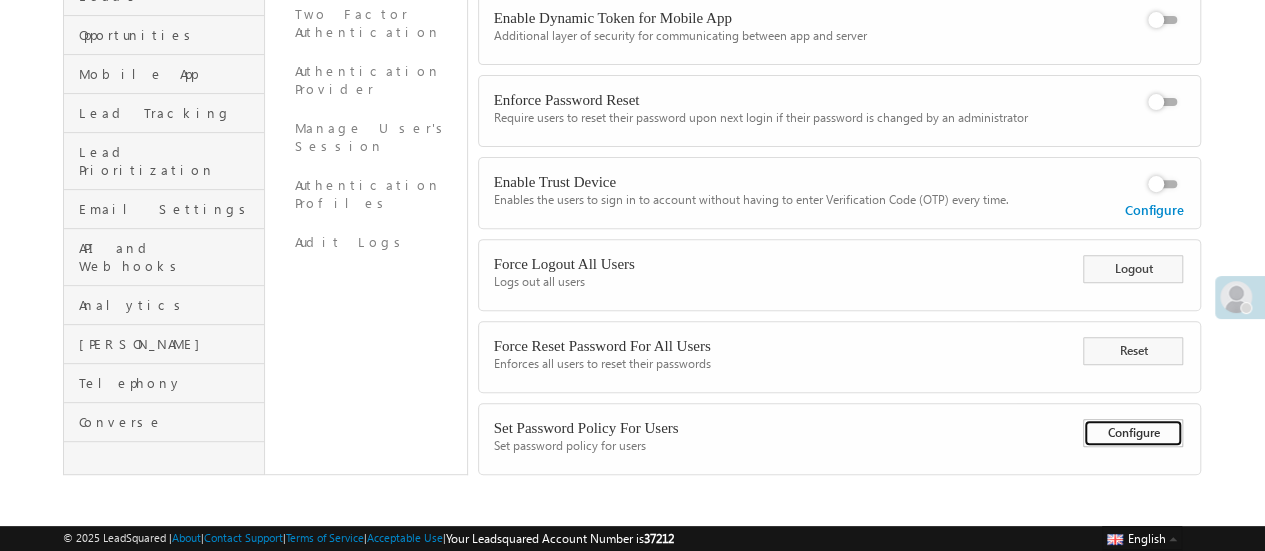 click on "Configure" at bounding box center [1133, 433] 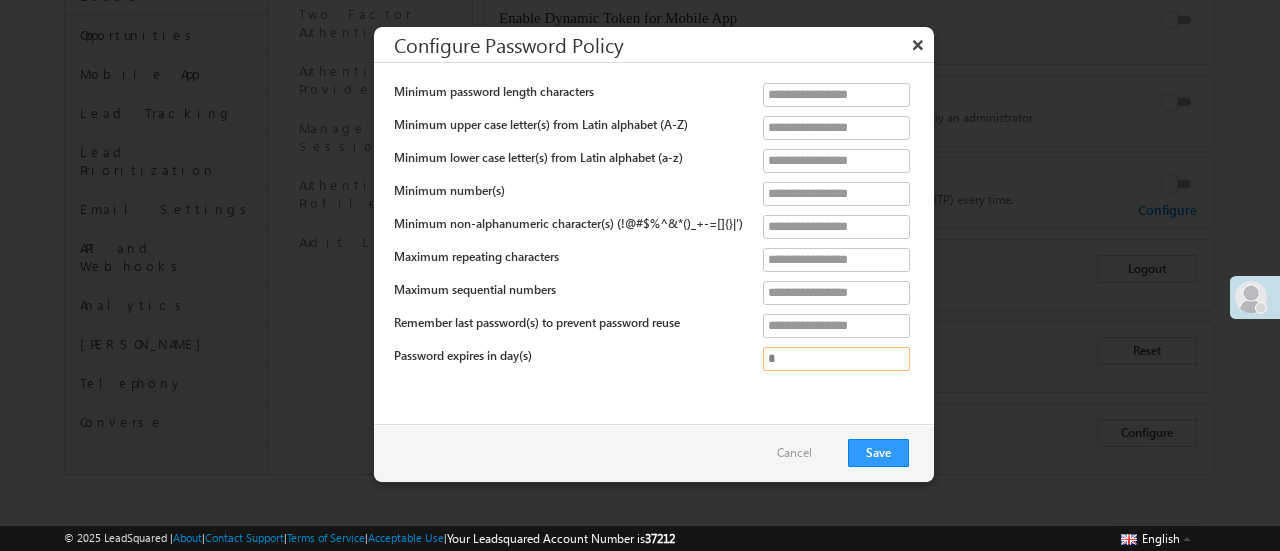click on "*" at bounding box center (836, 359) 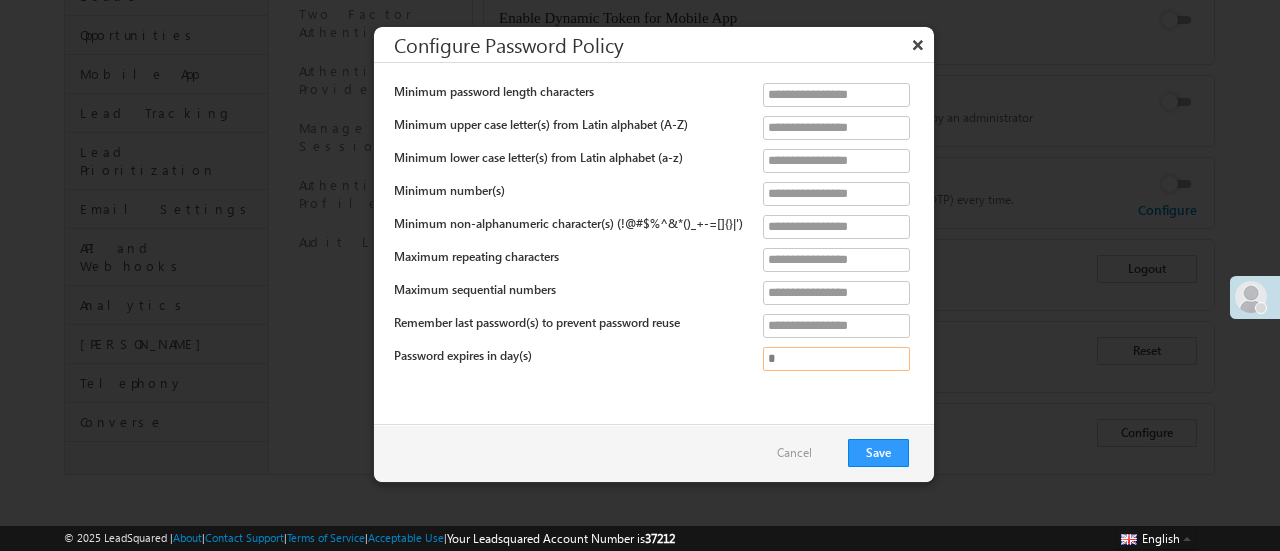 type on "*" 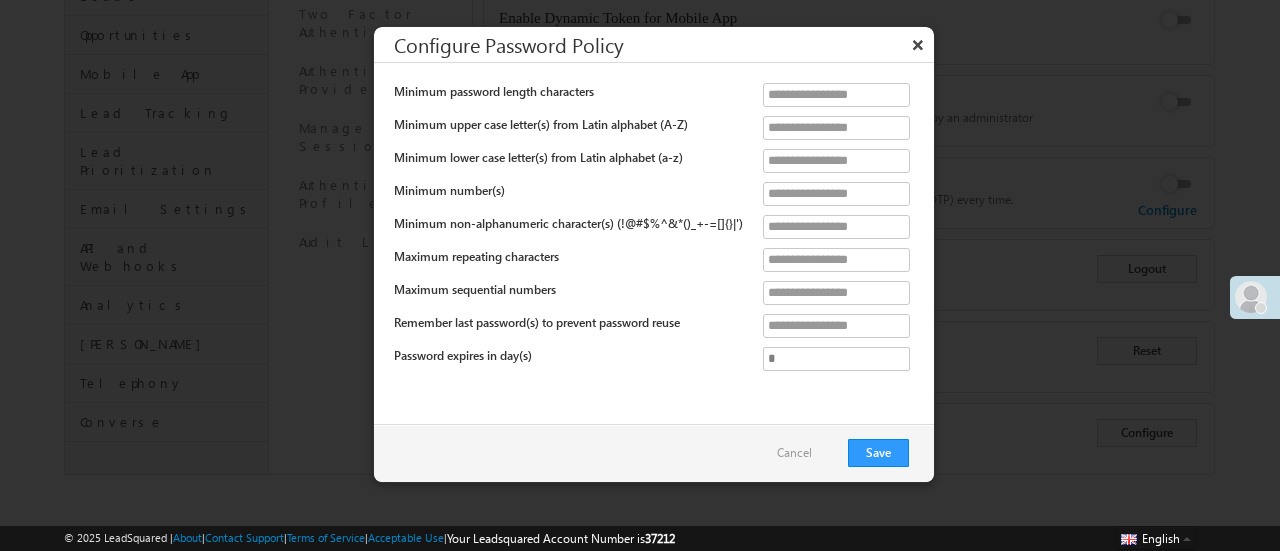 click on "*" at bounding box center [836, 326] 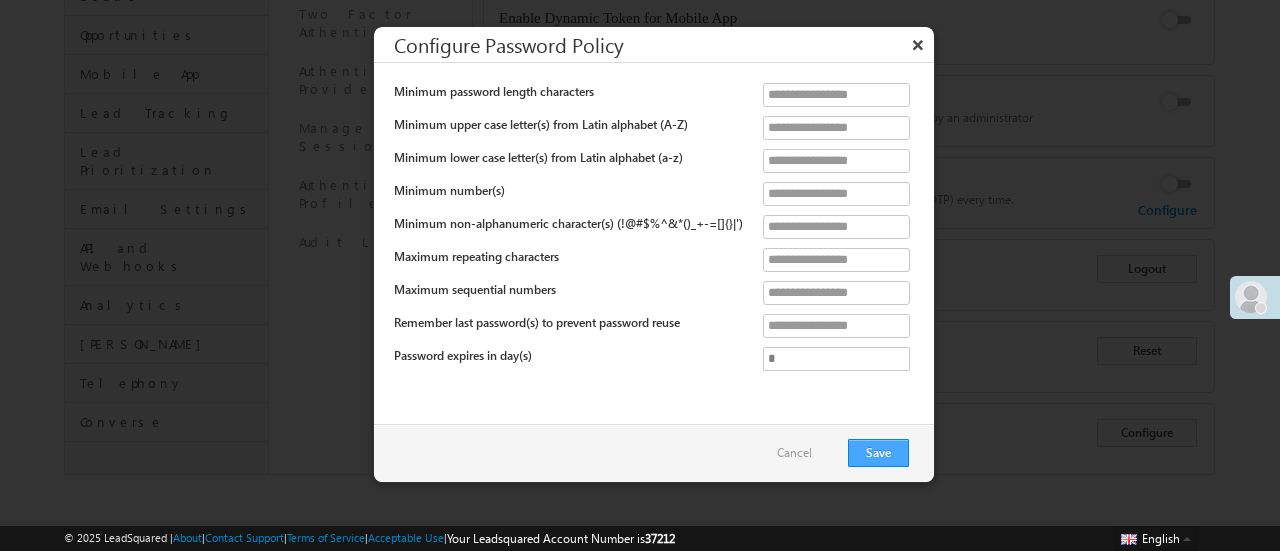 type on "*" 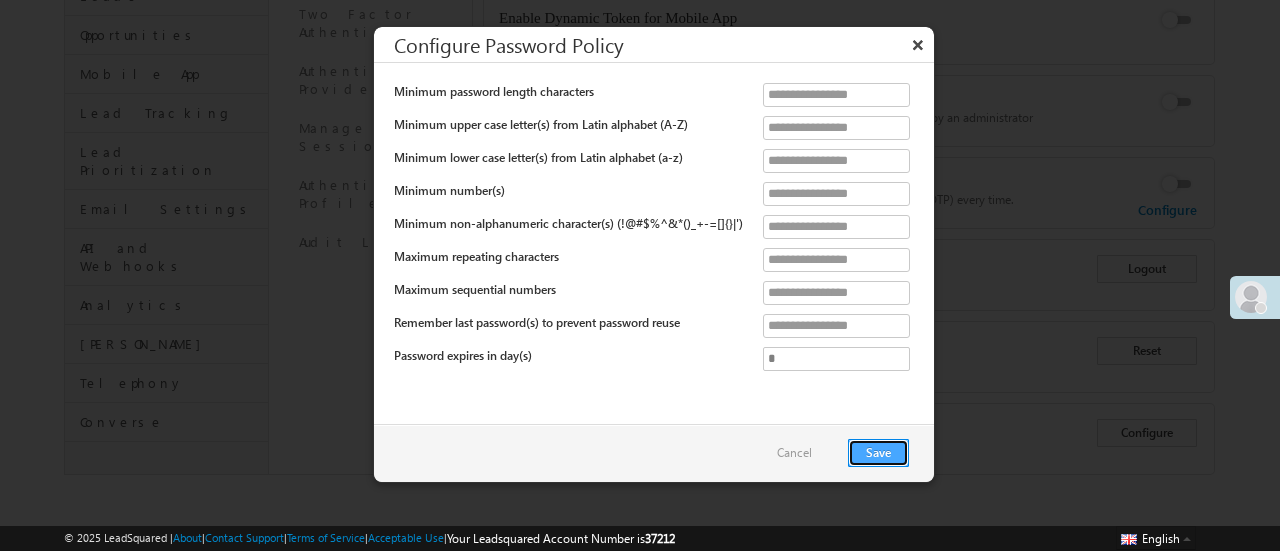 click on "Save" at bounding box center (878, 453) 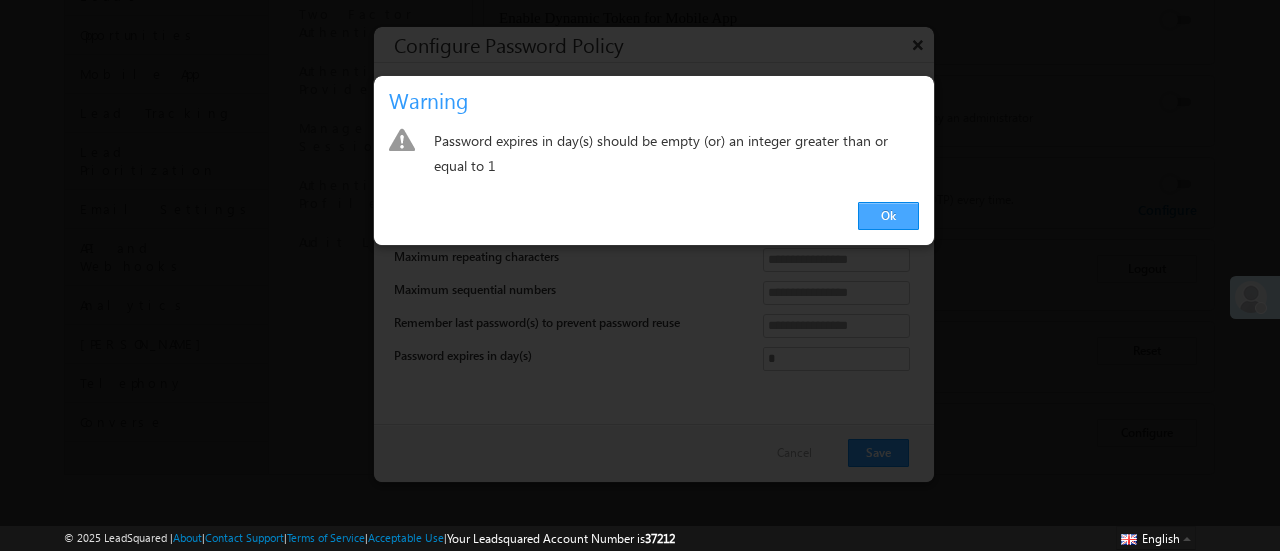 click on "Ok" at bounding box center (888, 216) 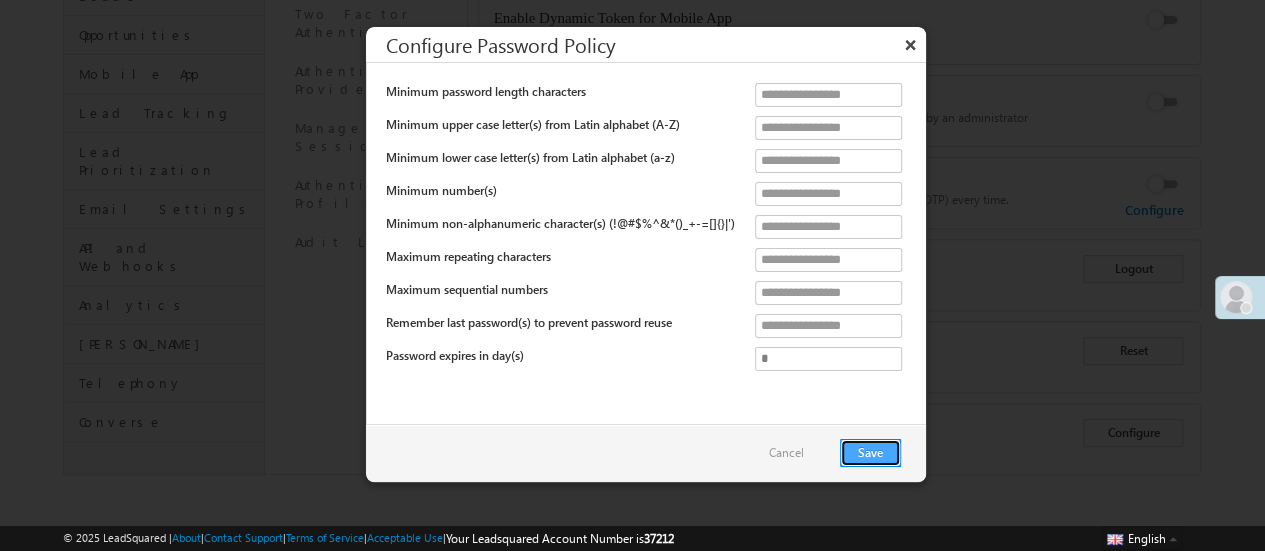 click on "Save" at bounding box center [870, 453] 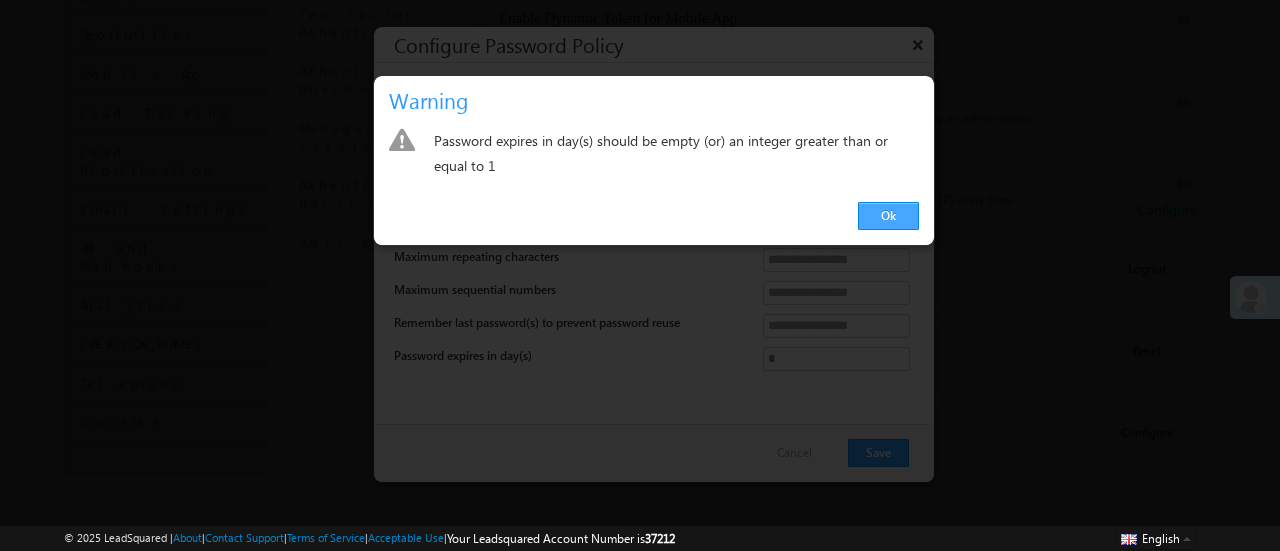 click on "Ok" at bounding box center (888, 216) 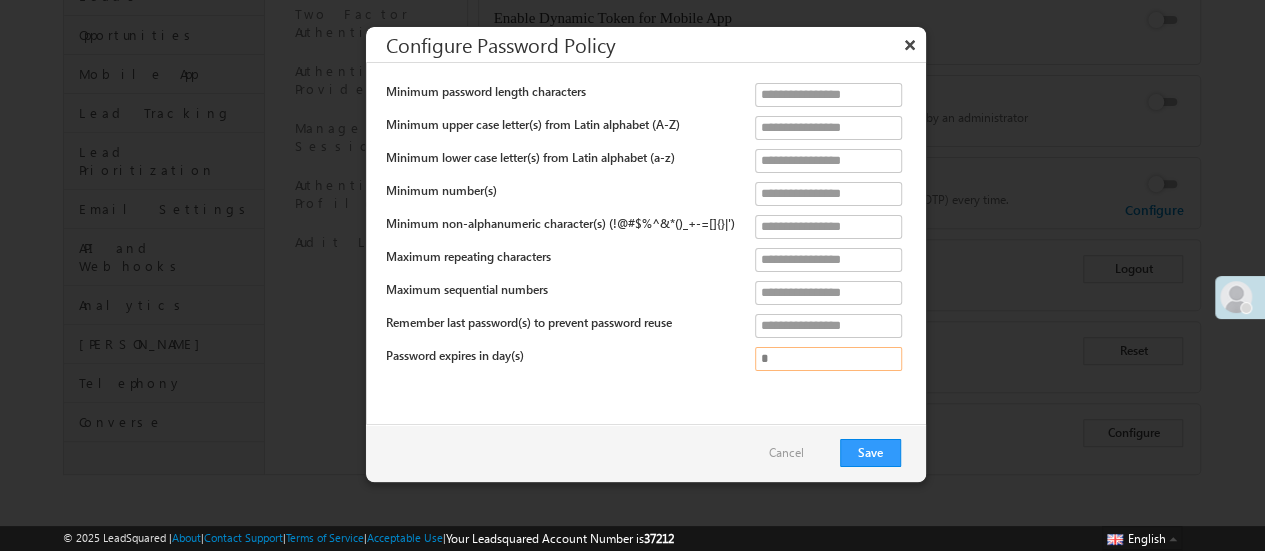 click on "*" at bounding box center [828, 359] 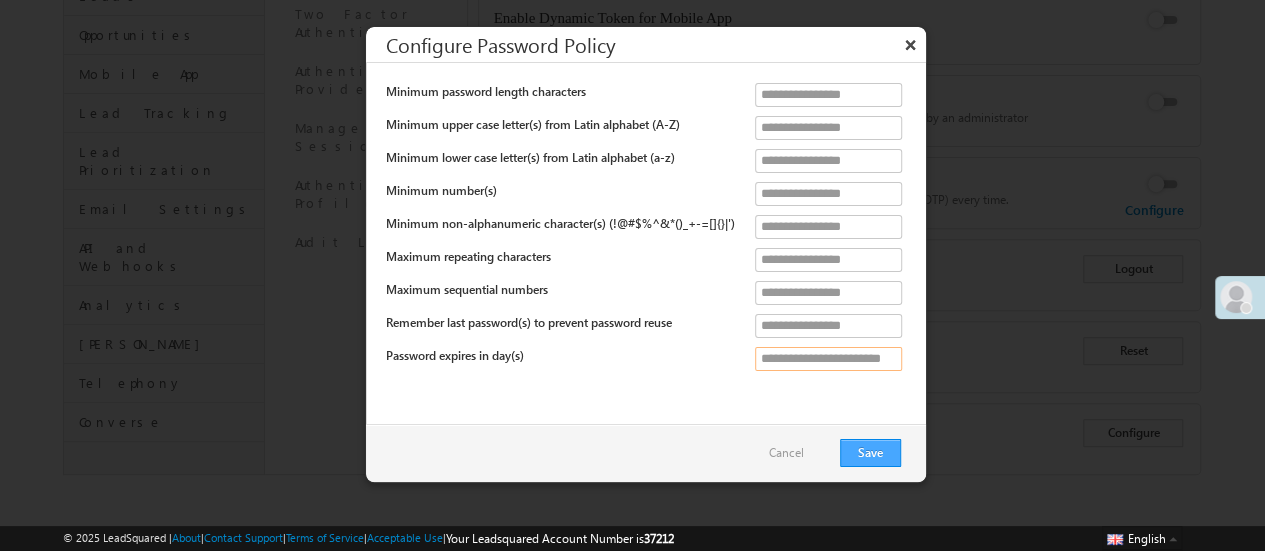 type 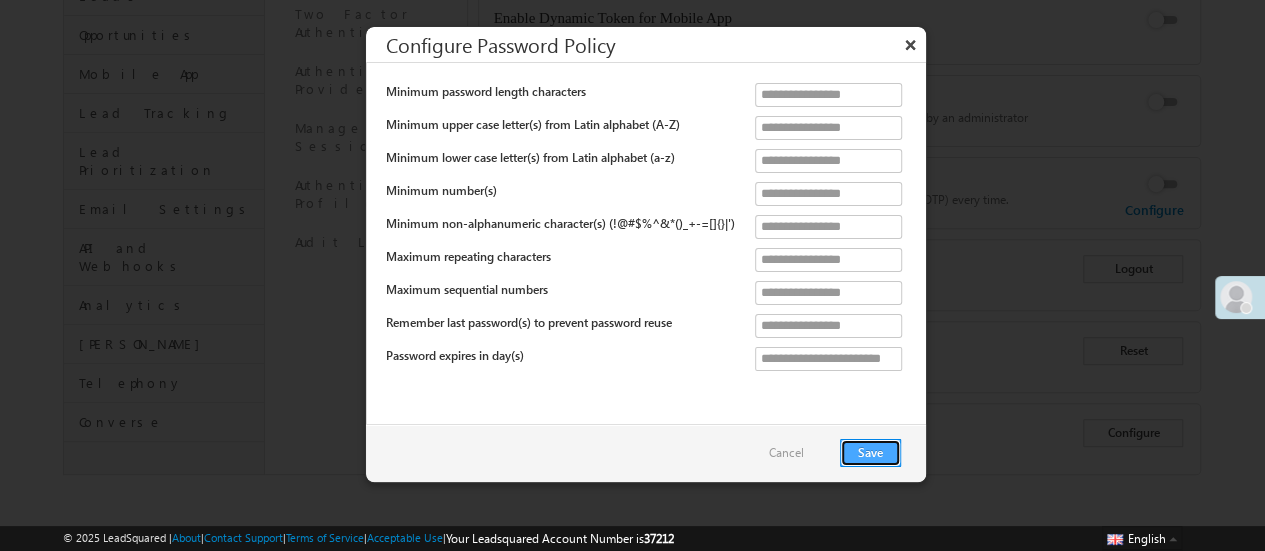click on "Save" at bounding box center (870, 453) 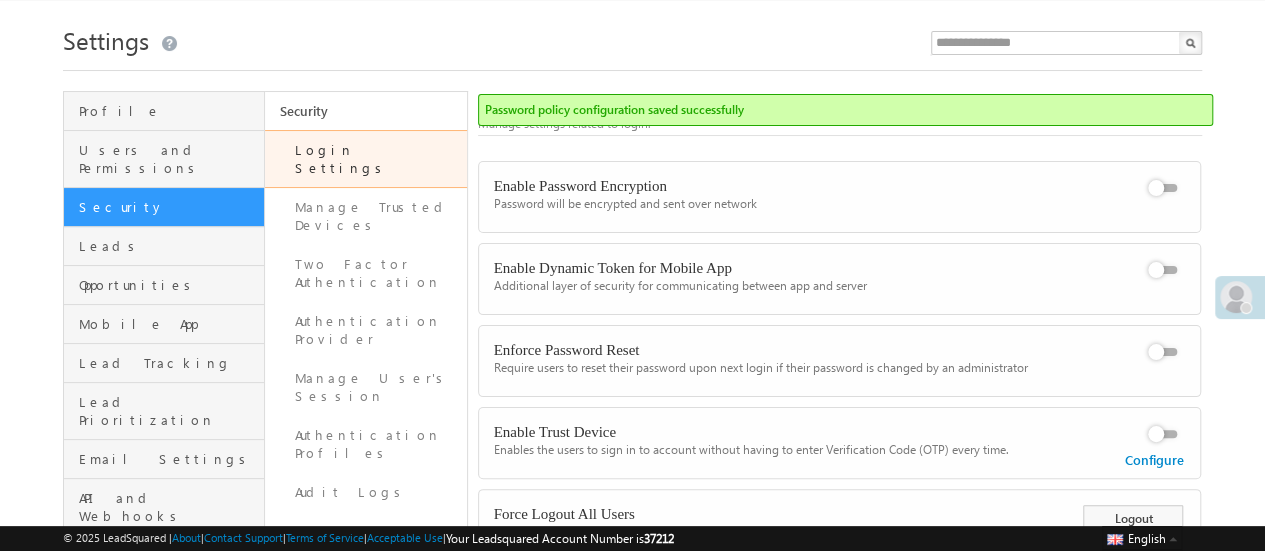 scroll, scrollTop: 0, scrollLeft: 0, axis: both 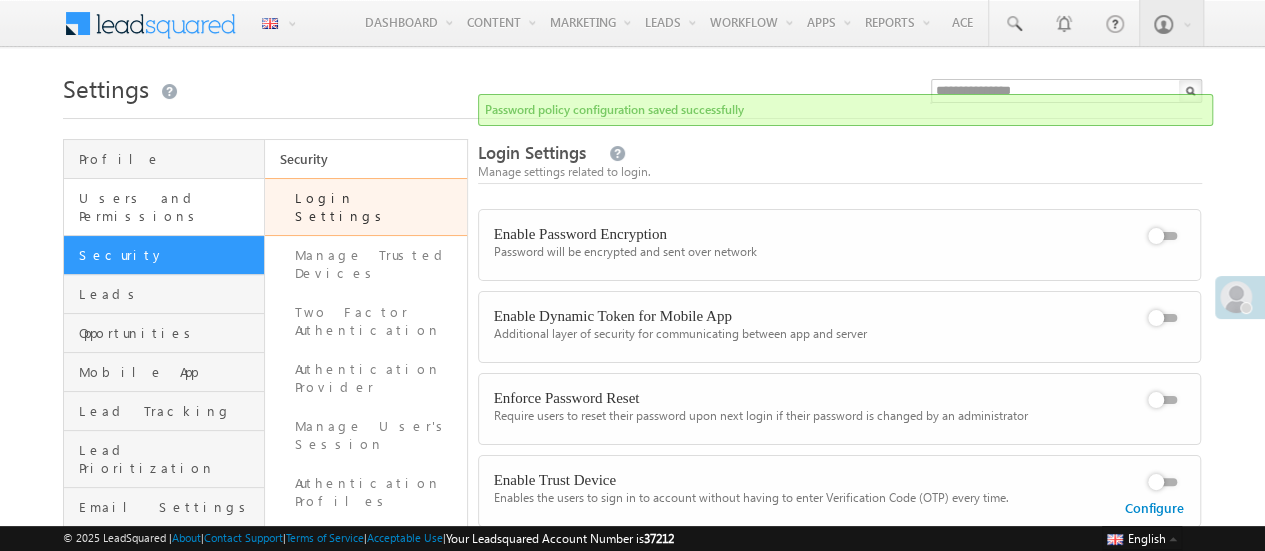 click on "Users and Permissions" at bounding box center [164, 207] 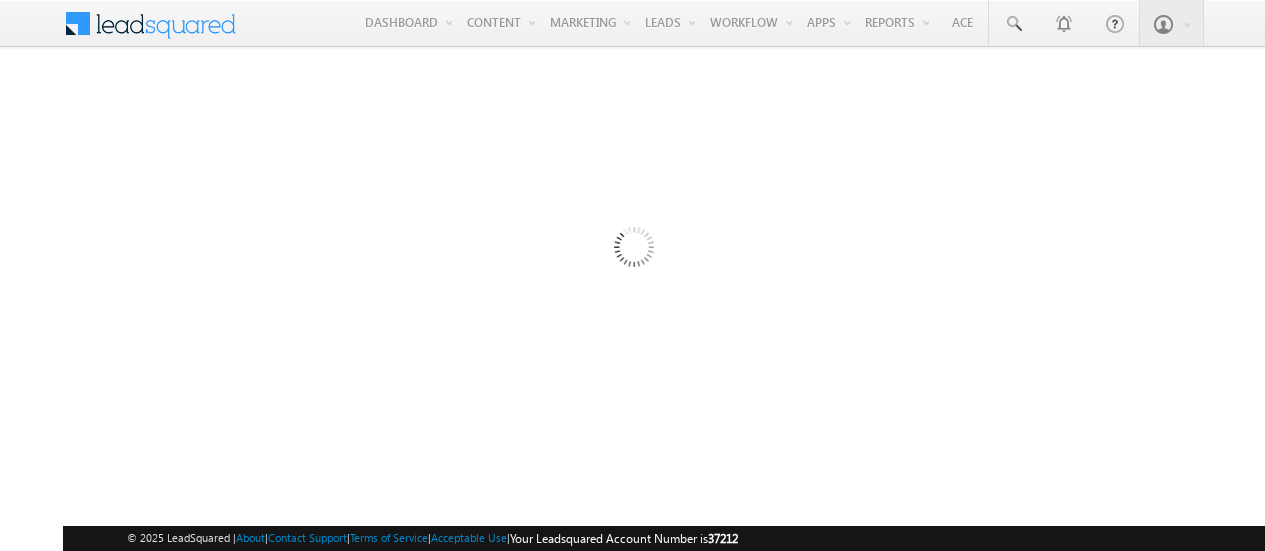 scroll, scrollTop: 0, scrollLeft: 0, axis: both 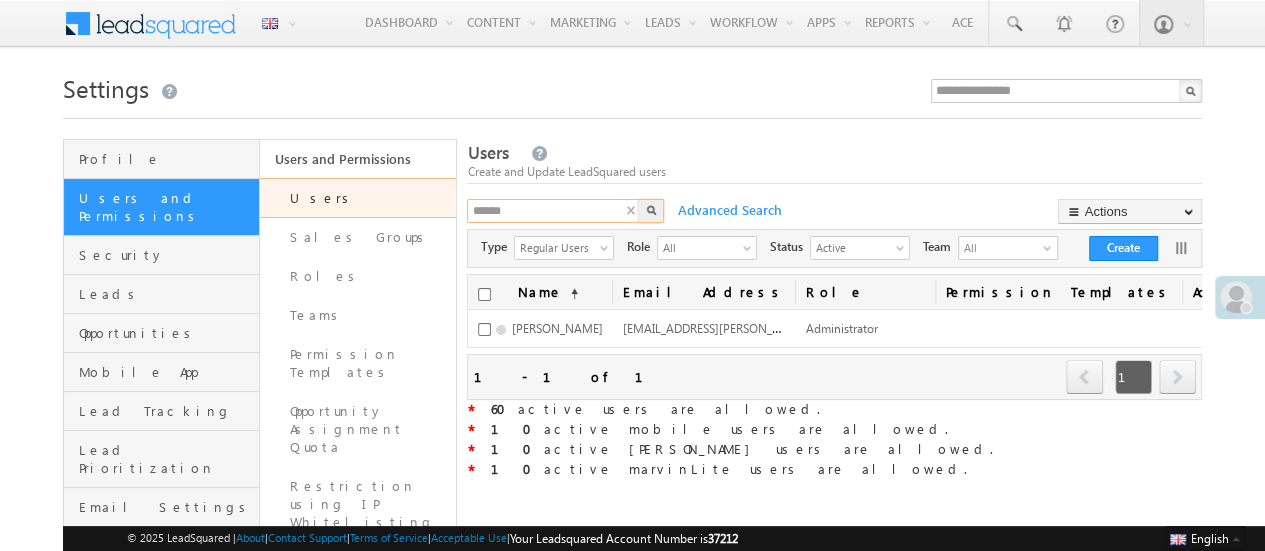 click on "******" at bounding box center [554, 211] 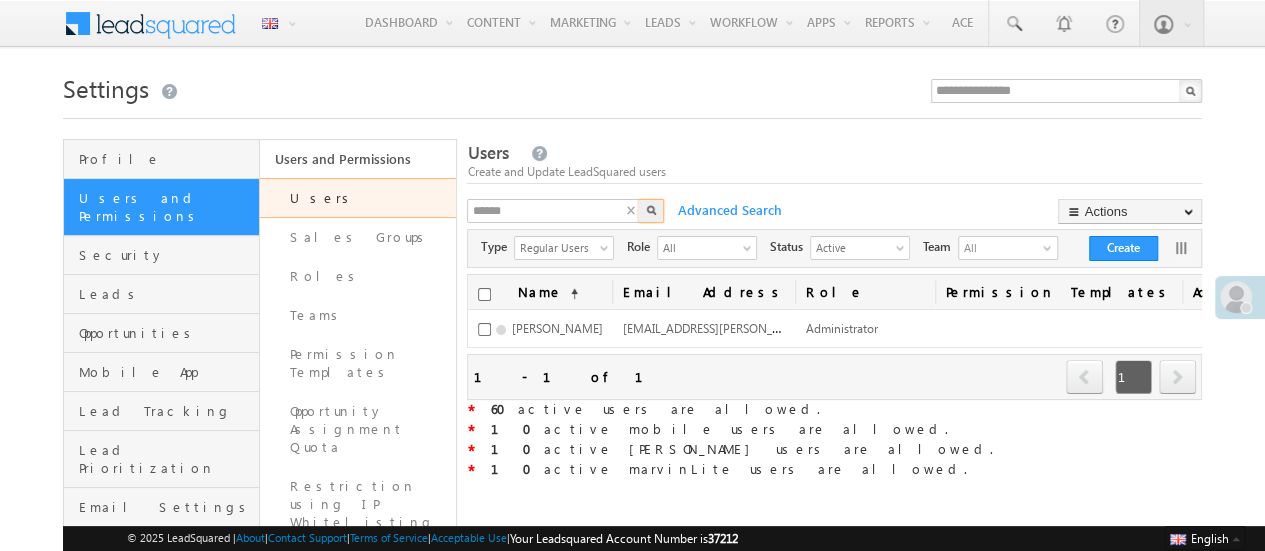 type 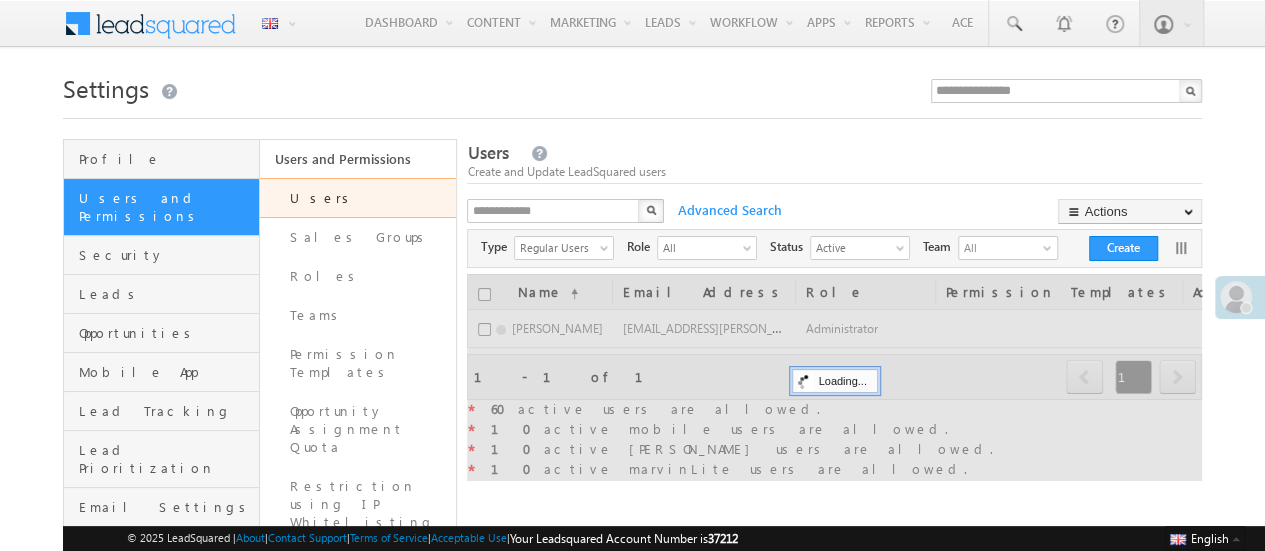 click on "X" at bounding box center (567, 213) 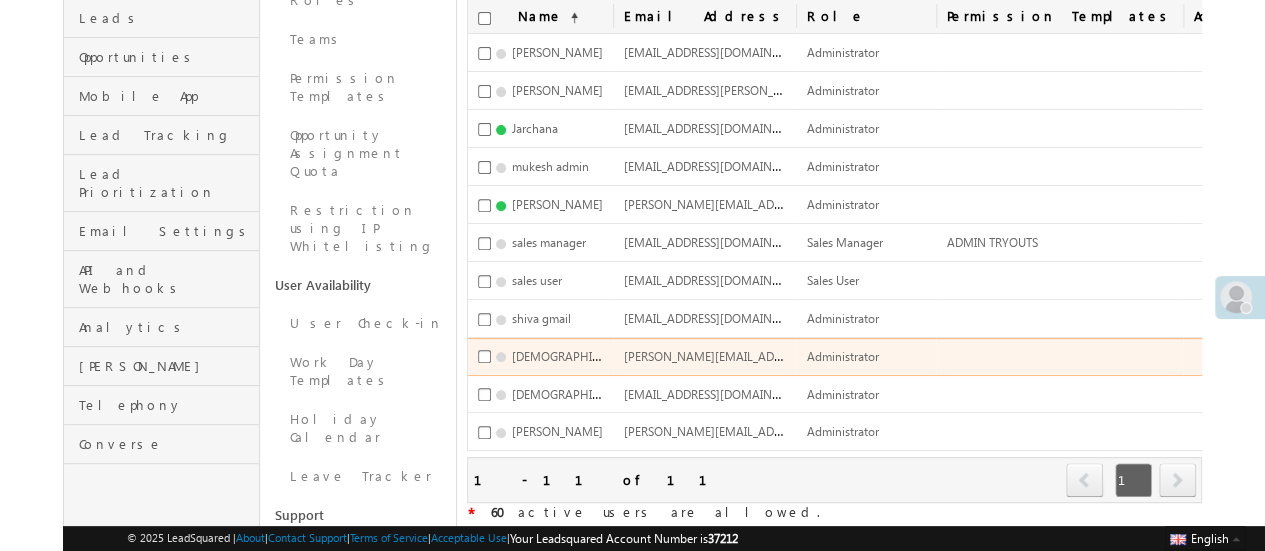 scroll, scrollTop: 277, scrollLeft: 0, axis: vertical 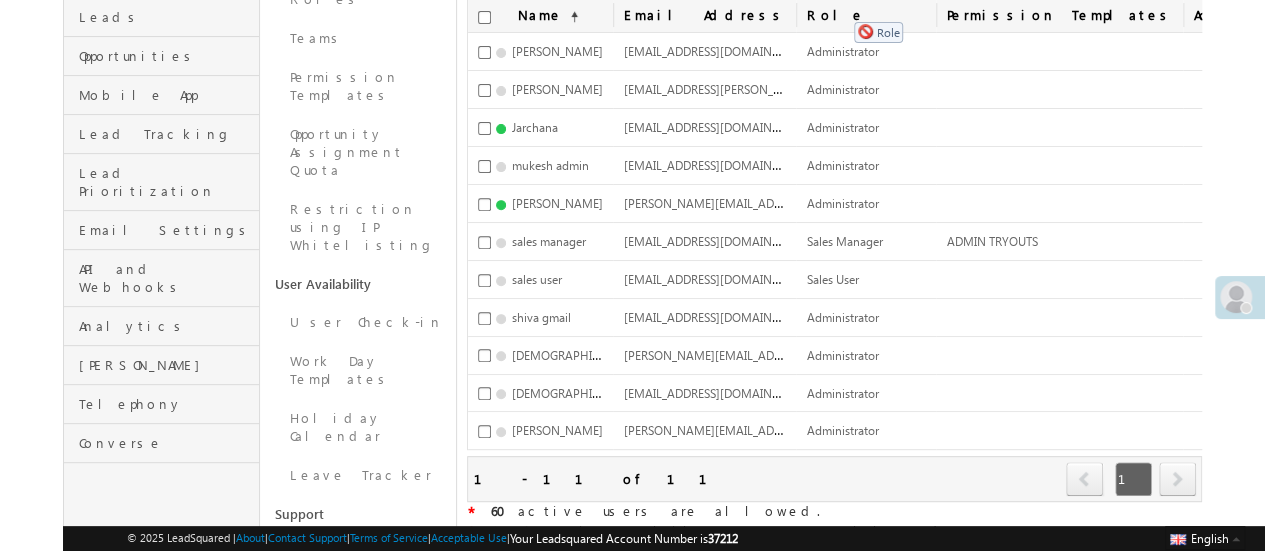 drag, startPoint x: 834, startPoint y: 13, endPoint x: 856, endPoint y: 12, distance: 22.022715 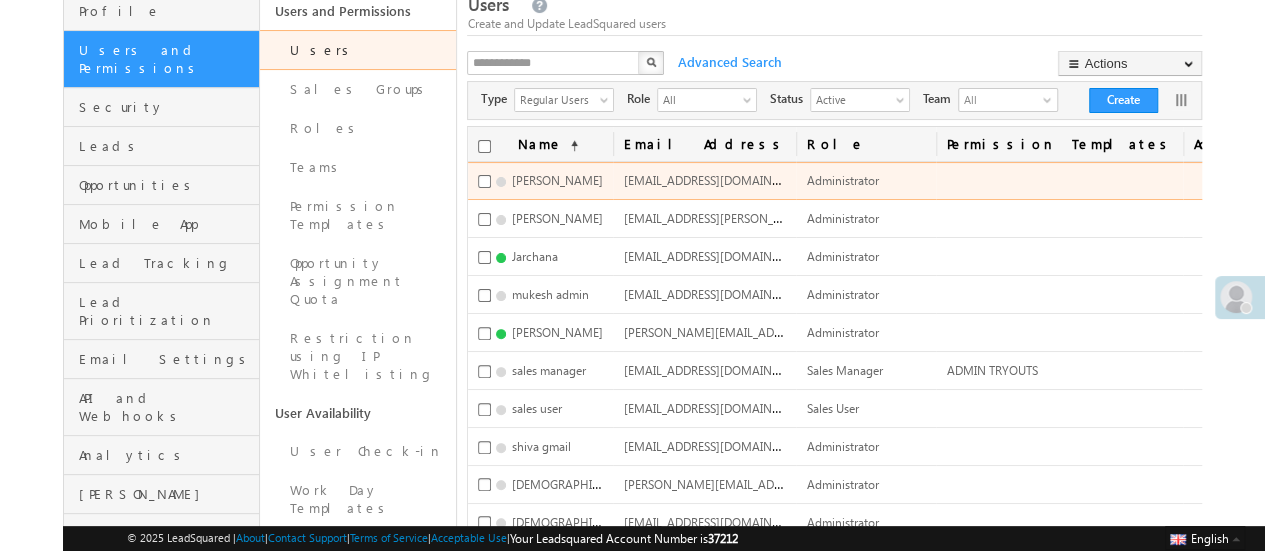 scroll, scrollTop: 147, scrollLeft: 0, axis: vertical 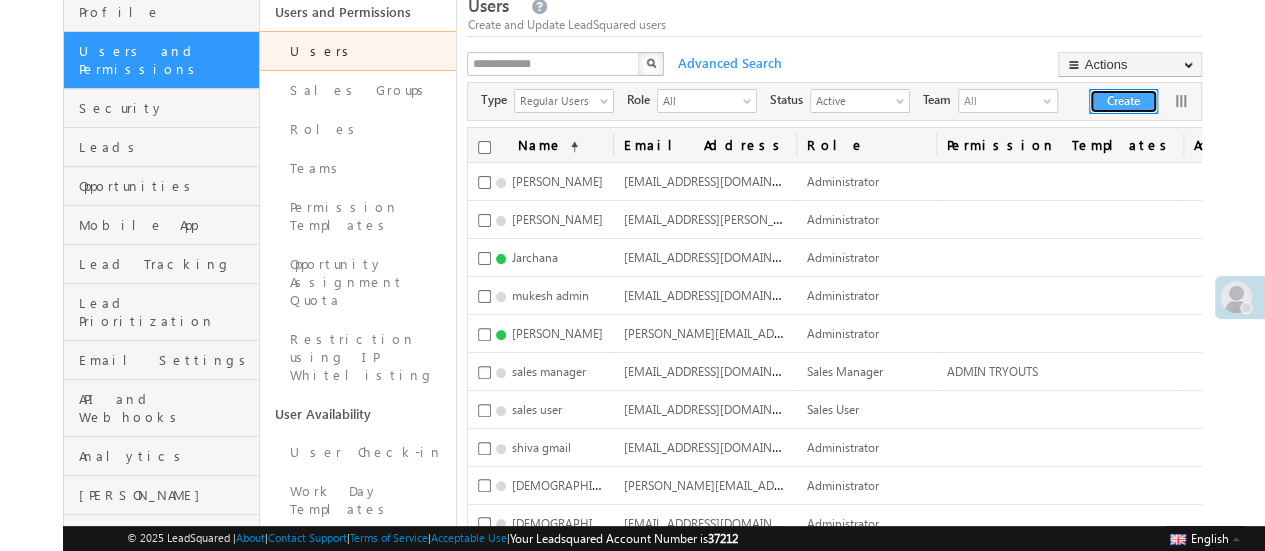 click on "Create" at bounding box center [1123, 101] 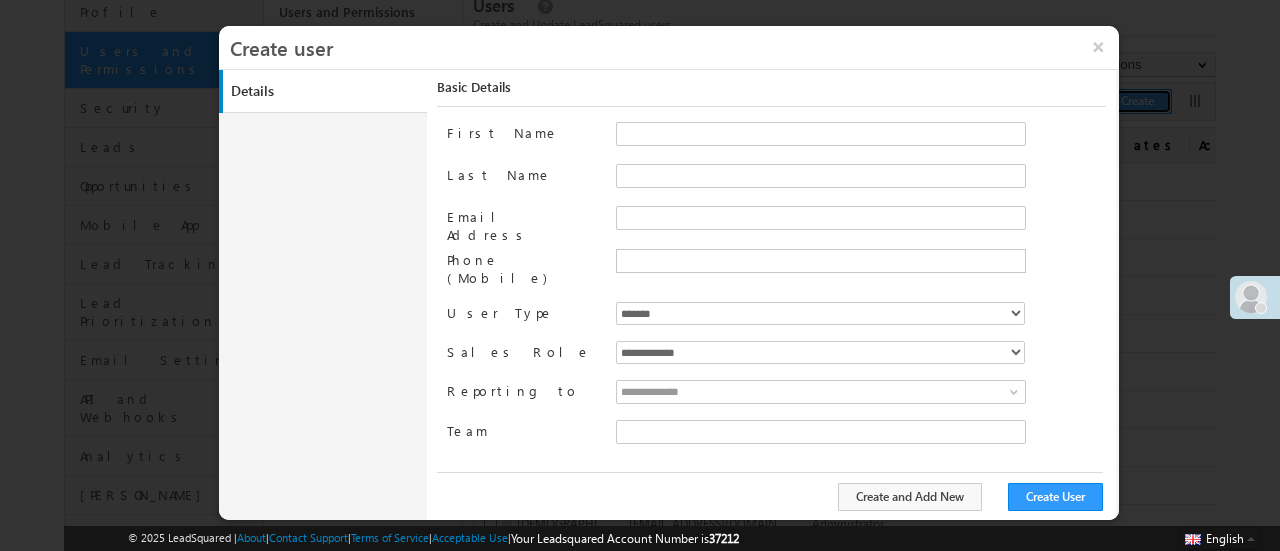 type on "**********" 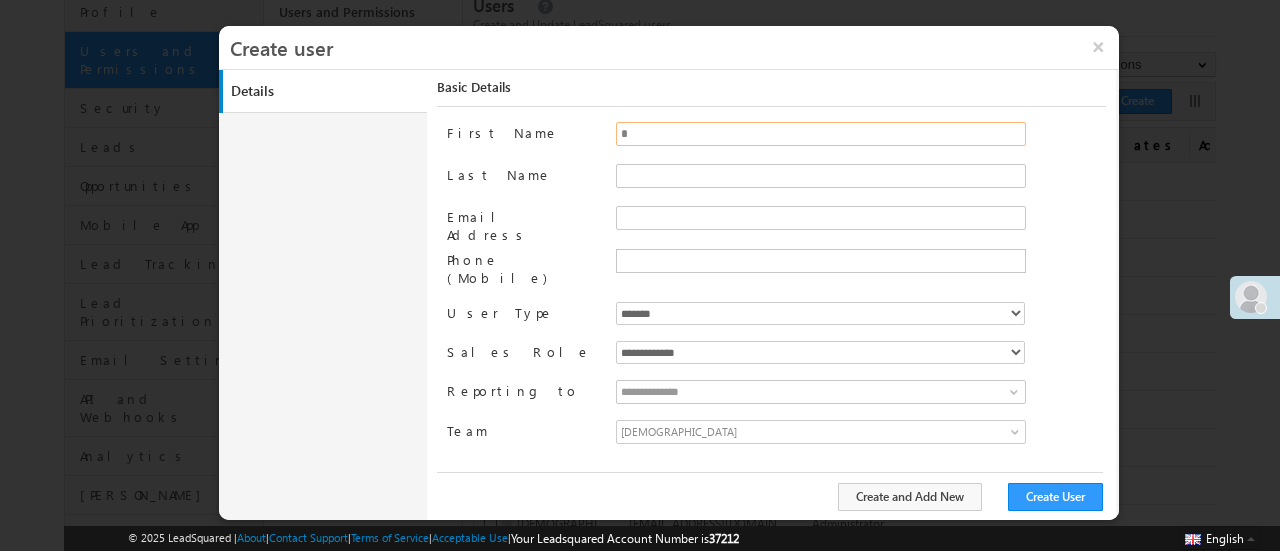 click on "*" at bounding box center [821, 134] 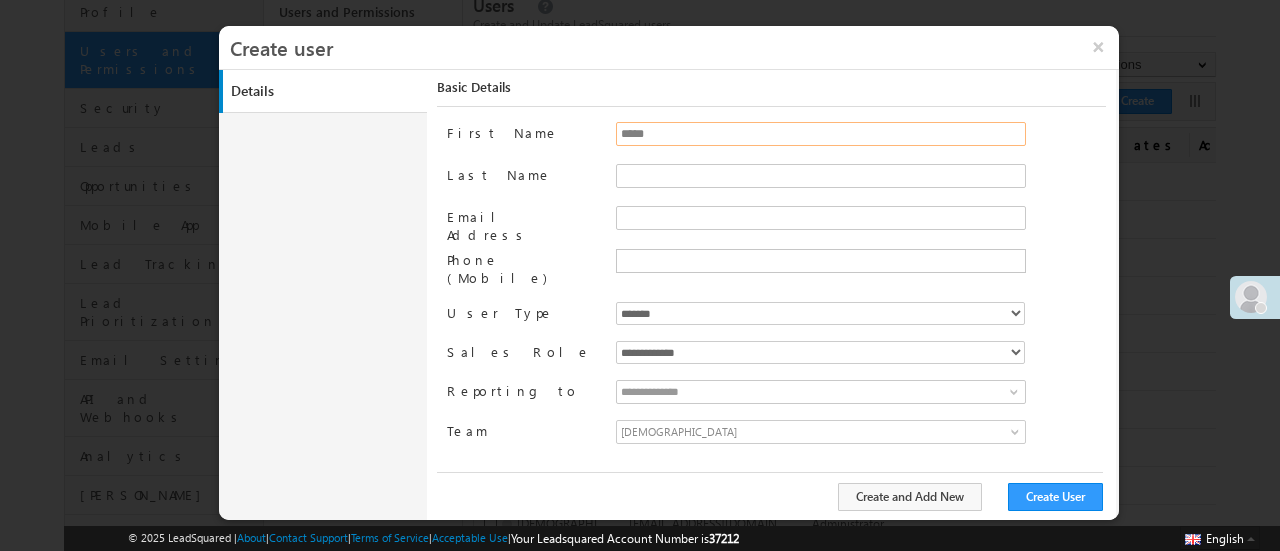 type on "*****" 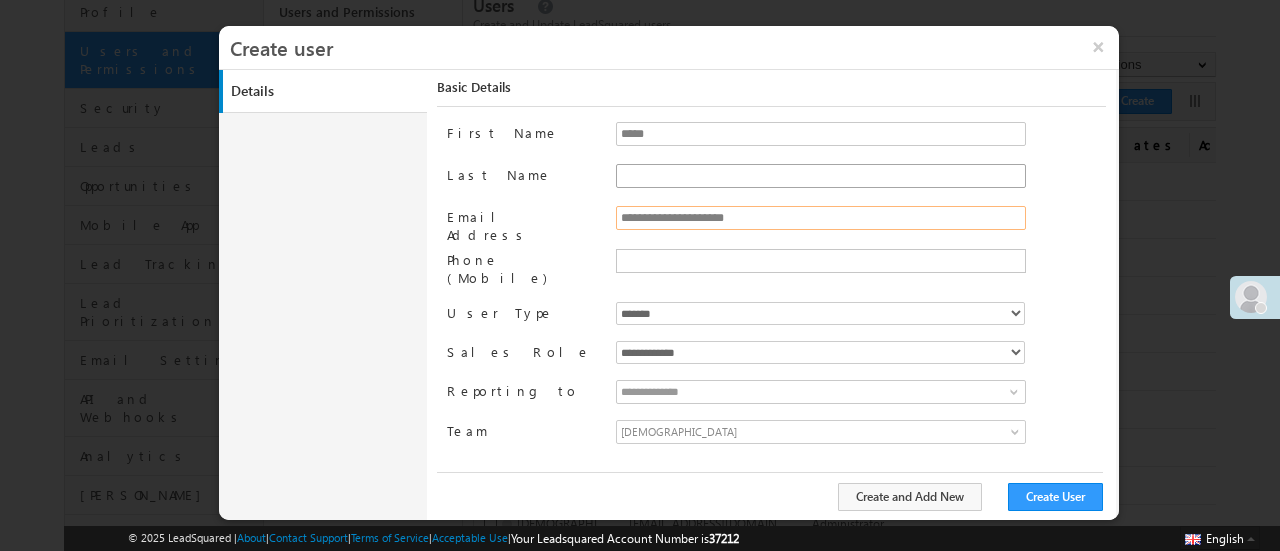 type on "**********" 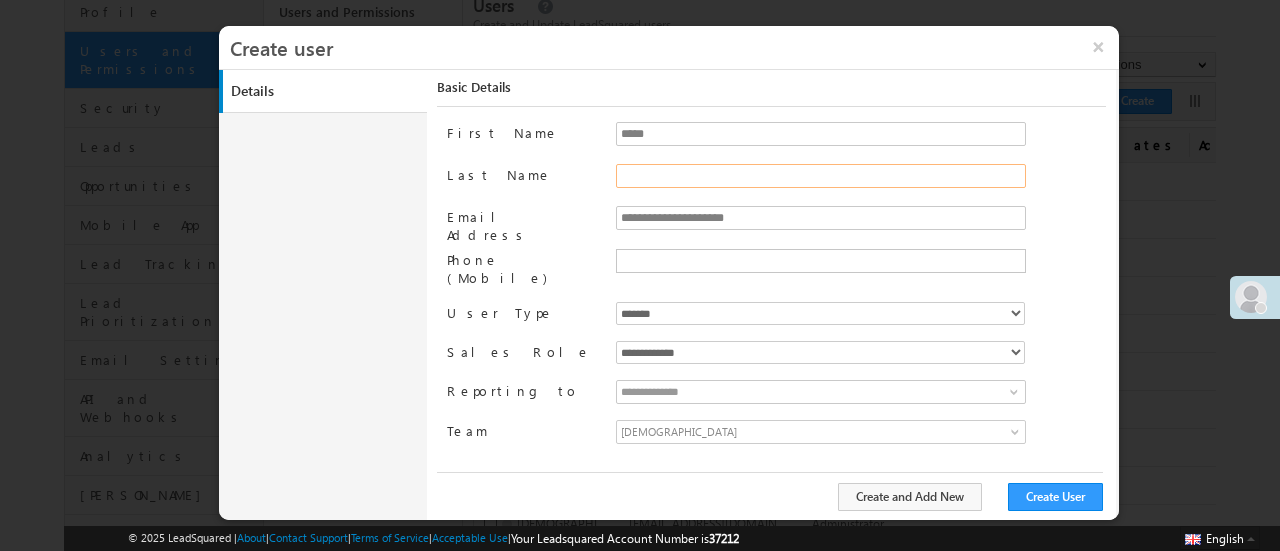 click on "Last Name" at bounding box center [821, 176] 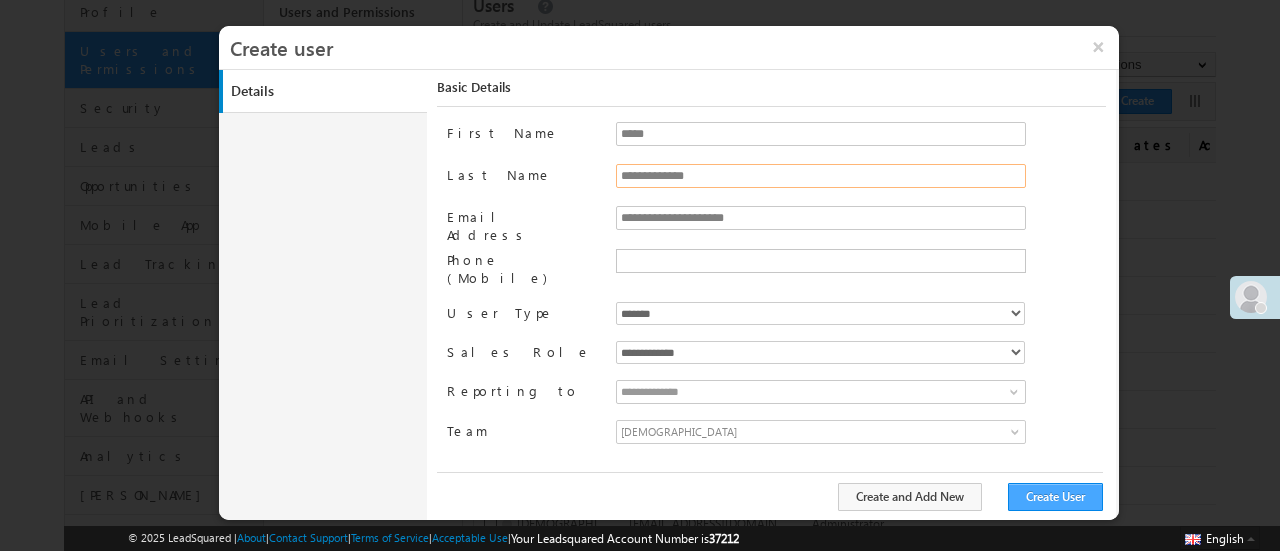type on "**********" 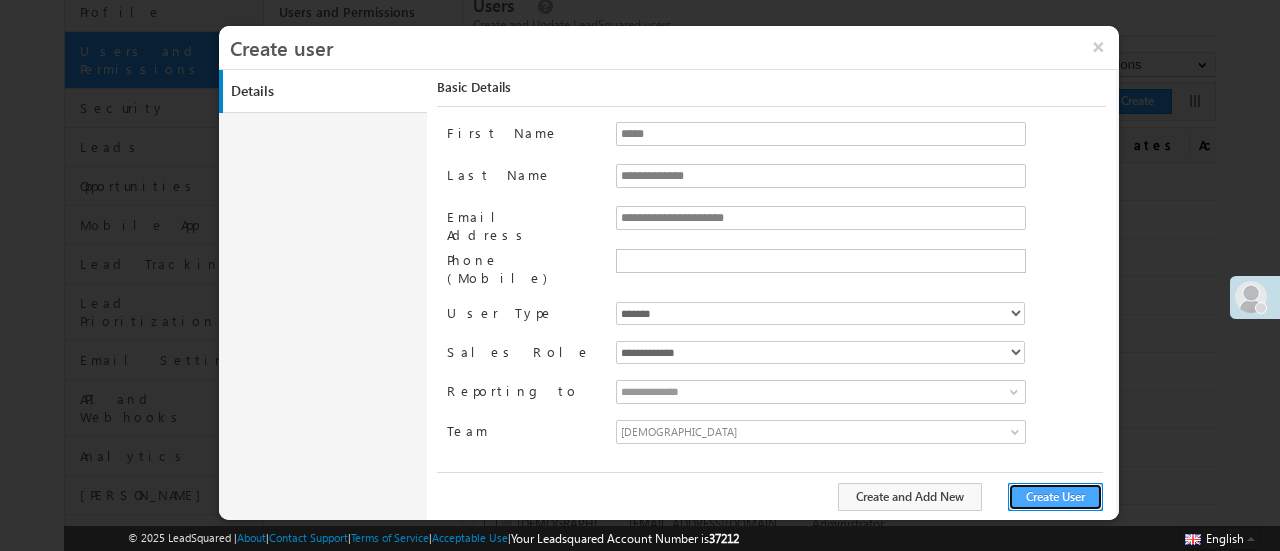 click on "Create User" at bounding box center (1055, 497) 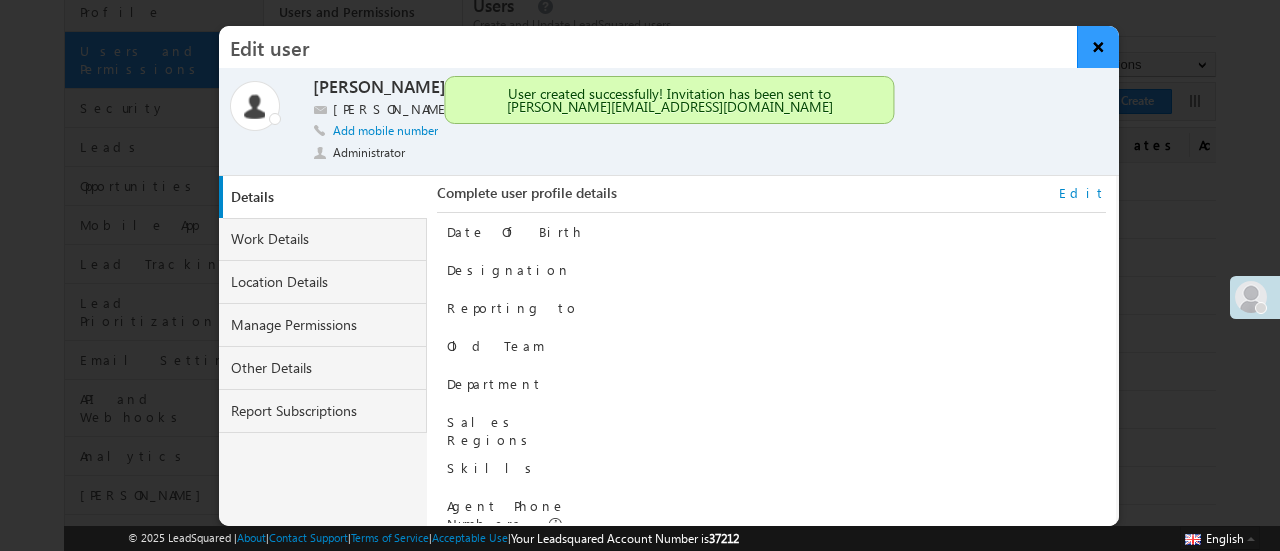 click on "×" at bounding box center [1098, 47] 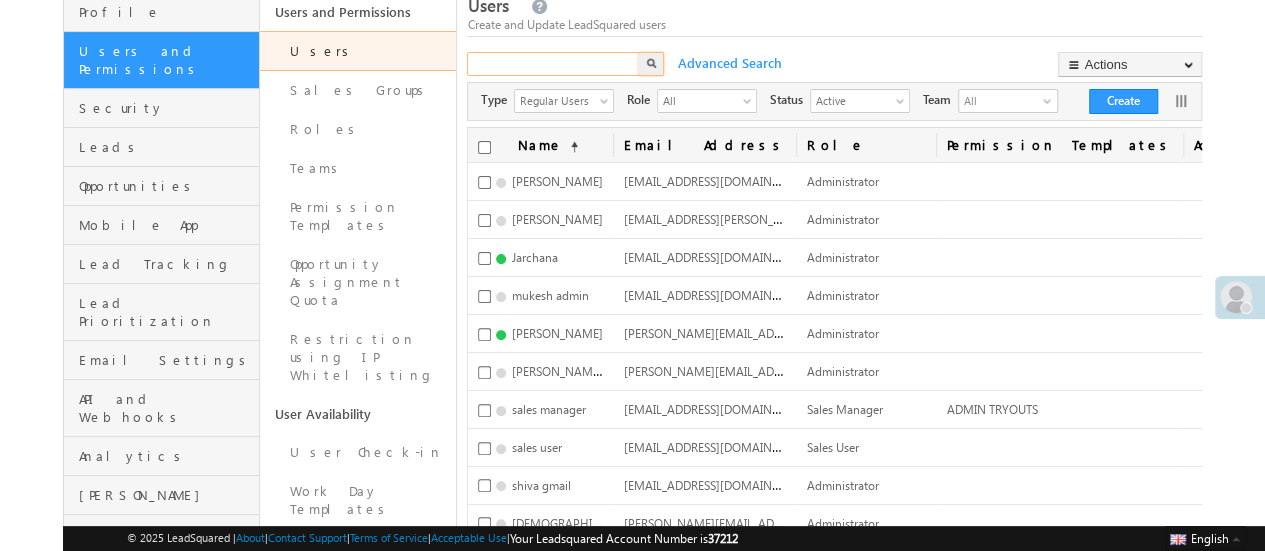 click at bounding box center [554, 64] 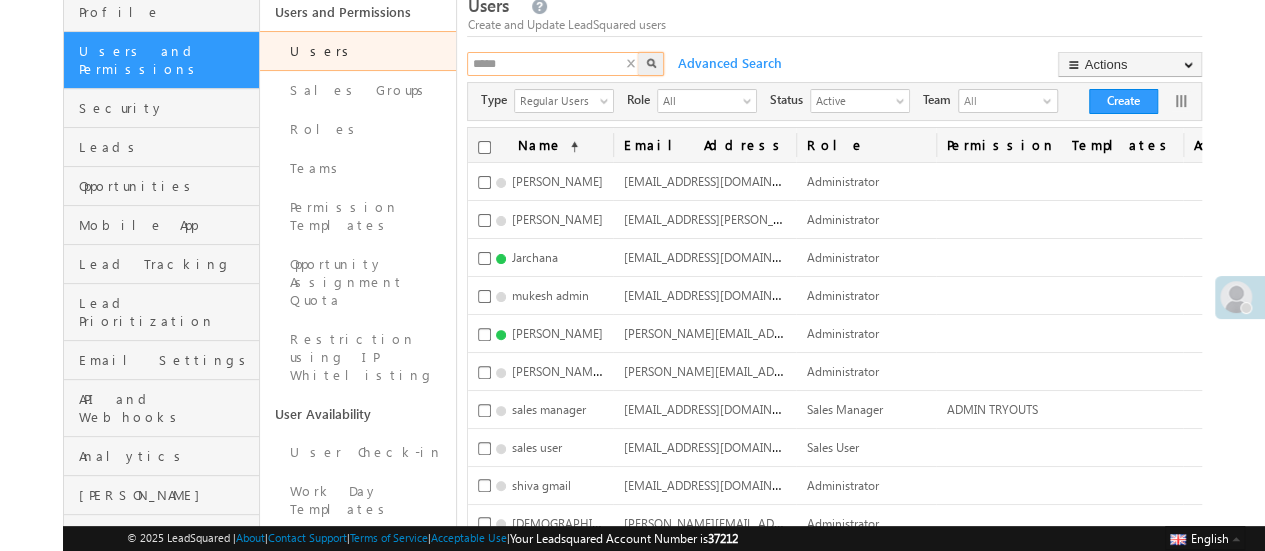type on "*****" 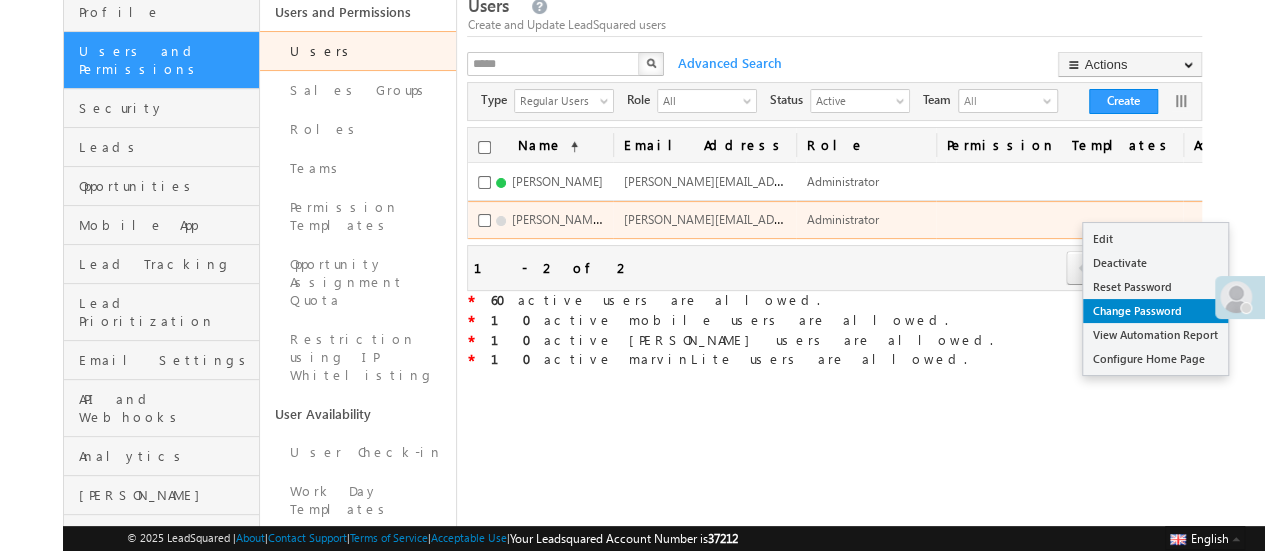 click on "Change Password" at bounding box center (1155, 311) 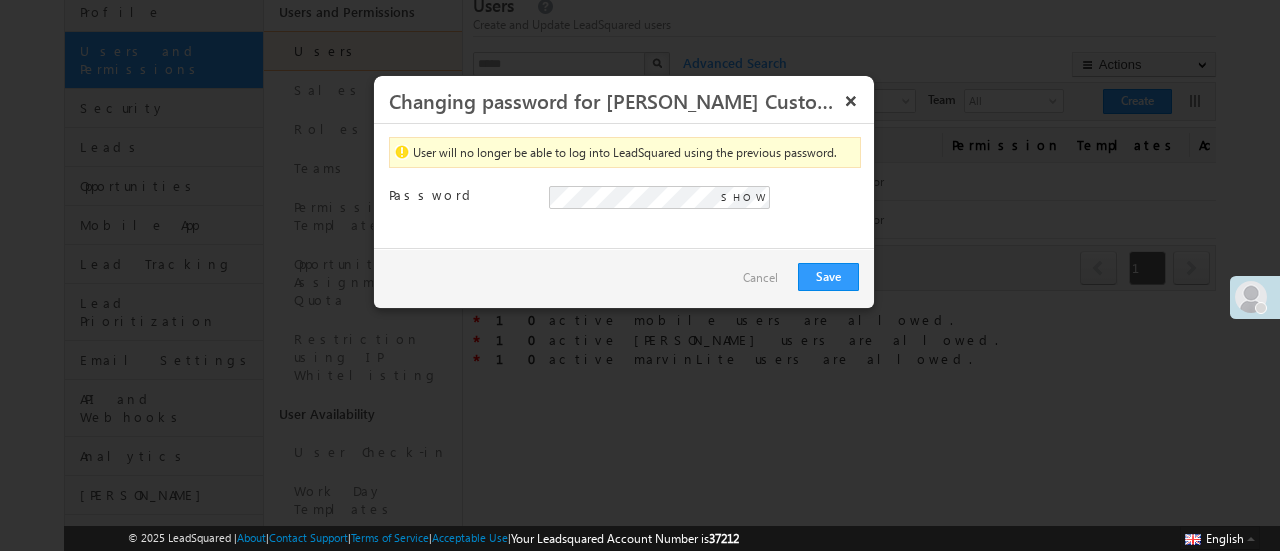 click on "SHOW" at bounding box center [743, 197] 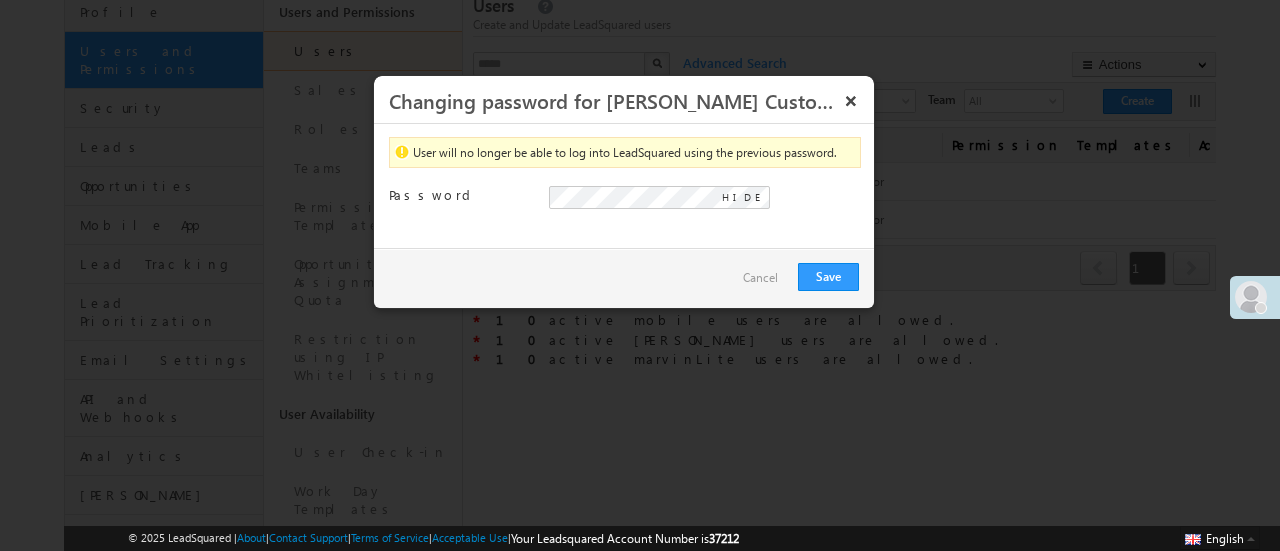 click on "Please provide a password. HIDE Your password must contain: Atleast 1 uppercase letter Atleast 1 lowercase letter Atleast 1 number Atleast 1 special character 6 or more characters Max 2 repeating characters Max 2 sequential numbers Keyword Check Strength:  Keyword Check: Password containing first name, last name, your email address, the phrase  password , company name or month names wouldn't be accepted." at bounding box center [703, 207] 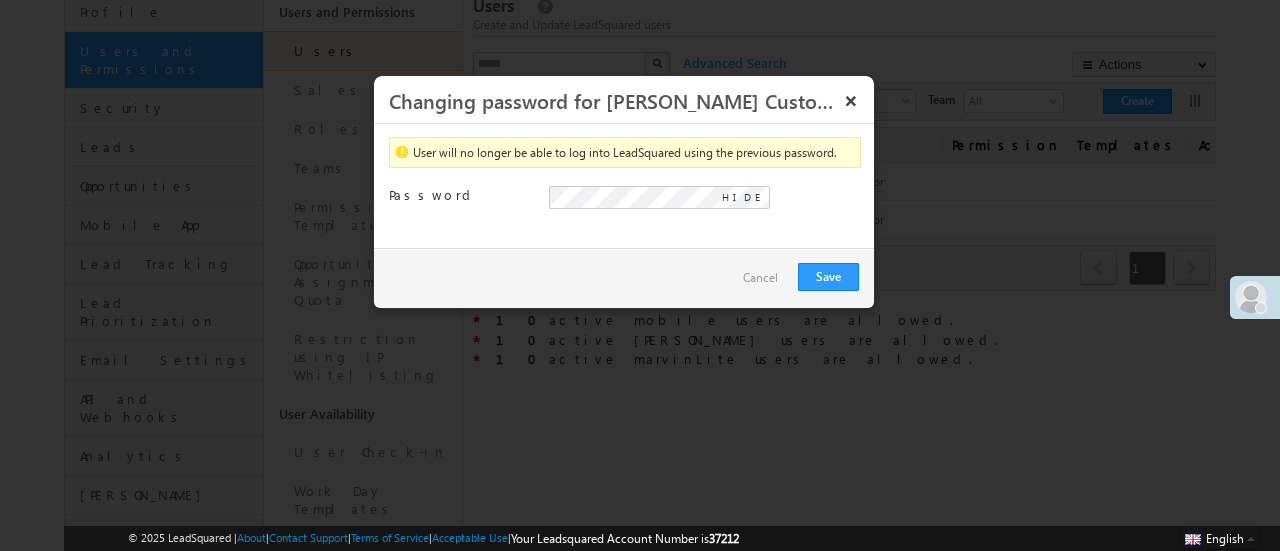 click on "User will no longer be able to log into LeadSquared using the previous password. Password Please provide a password. HIDE Your password must contain: Atleast 1 uppercase letter Atleast 1 lowercase letter Atleast 1 number Atleast 1 special character 6 or more characters Max 2 repeating characters [PERSON_NAME] 2 sequential numbers Keyword Check Strength:  Moderate Keyword Check: Password containing first name, last name, your email address, the phrase  password , company name or month names wouldn't be accepted." at bounding box center (624, 186) 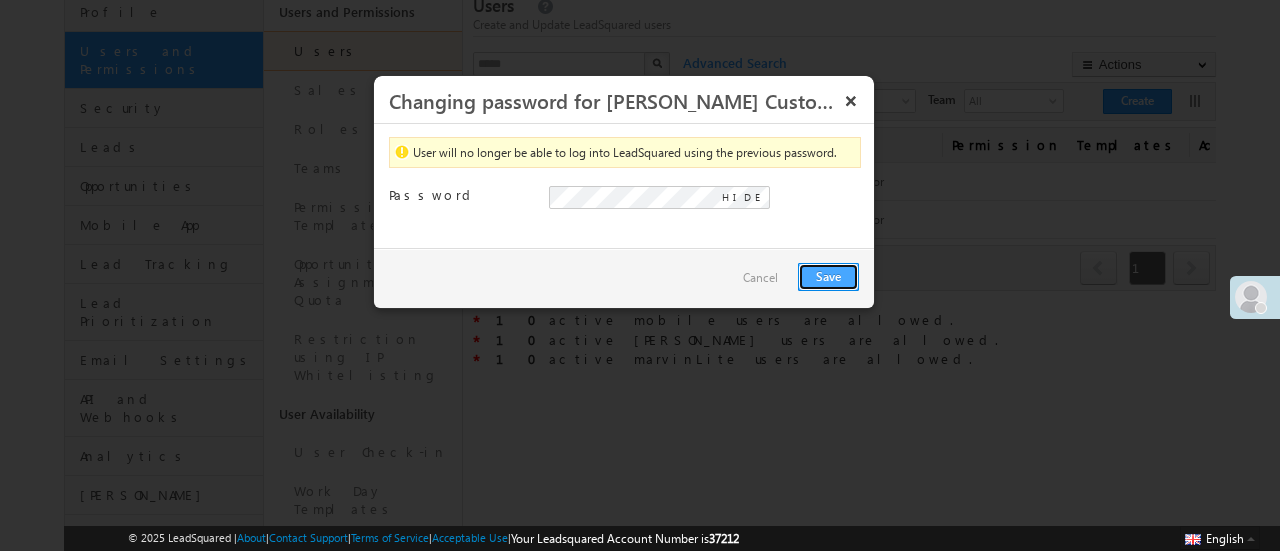 click on "Save" at bounding box center (828, 277) 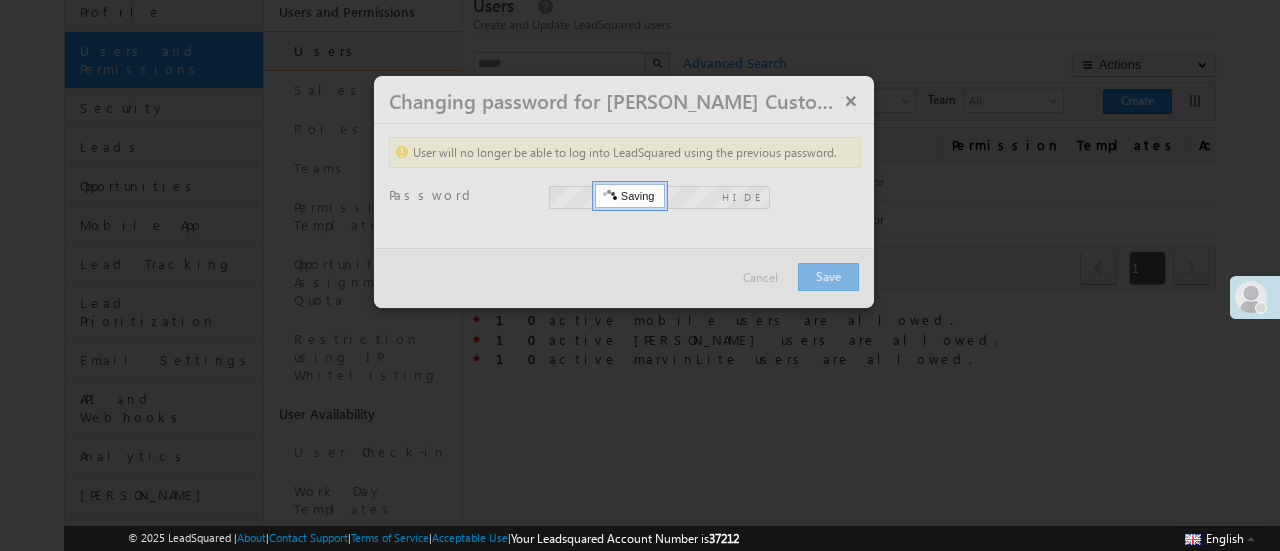 click at bounding box center (624, 192) 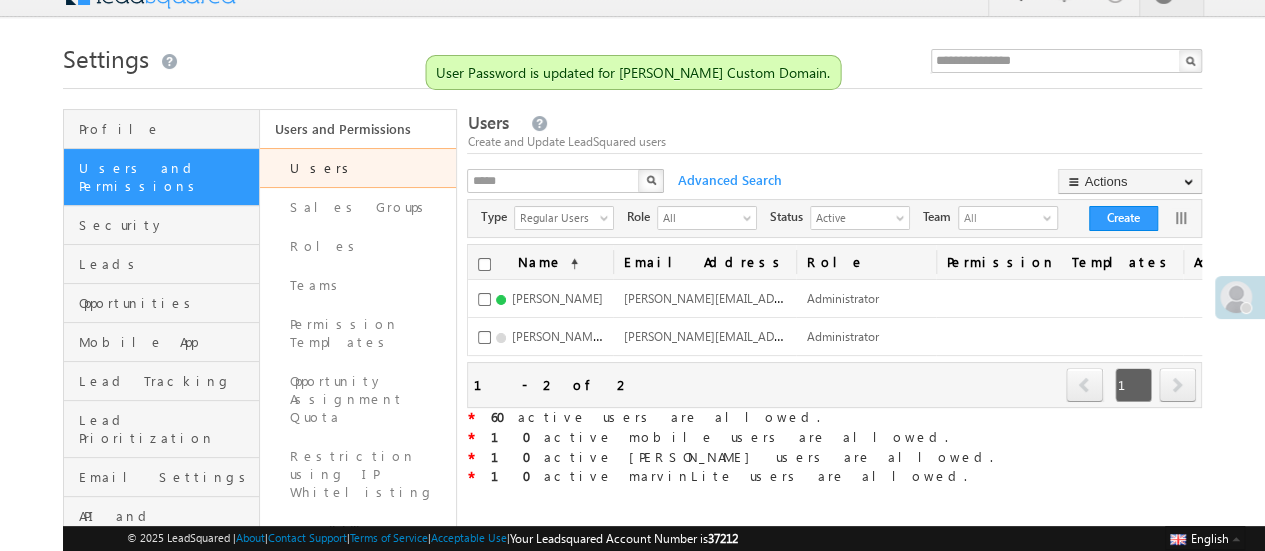 scroll, scrollTop: 0, scrollLeft: 0, axis: both 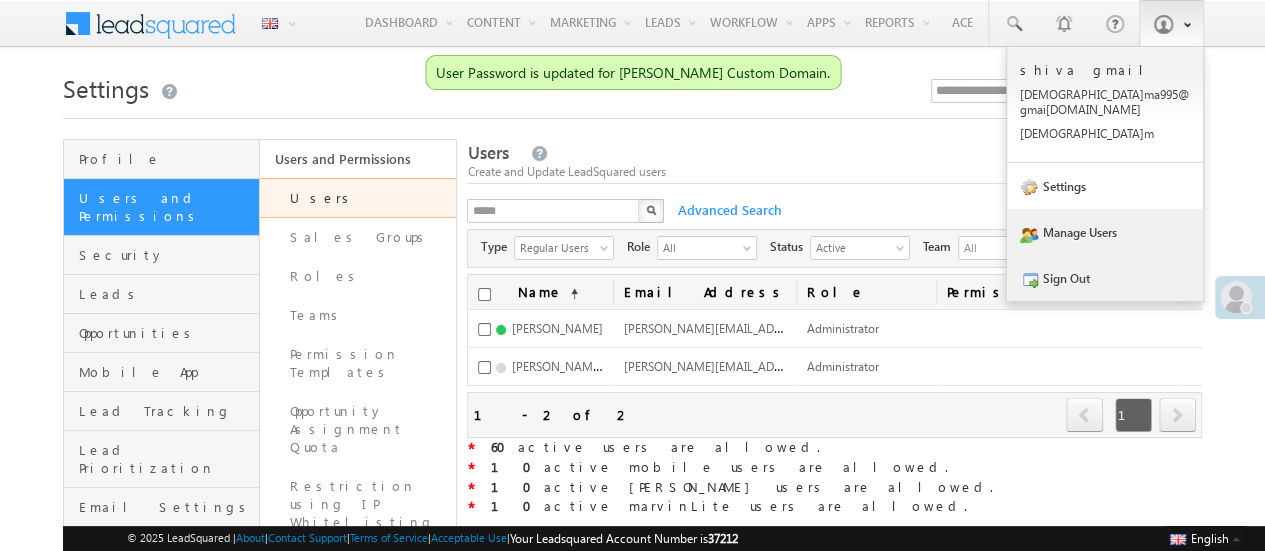 click on "Sign Out" at bounding box center (1105, 278) 